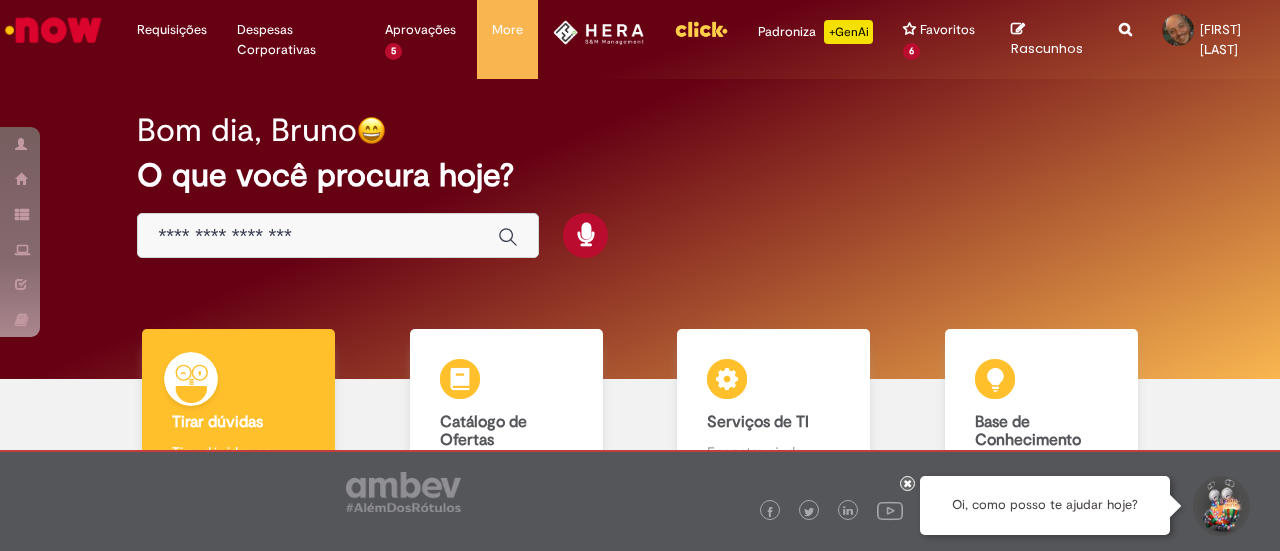 scroll, scrollTop: 0, scrollLeft: 0, axis: both 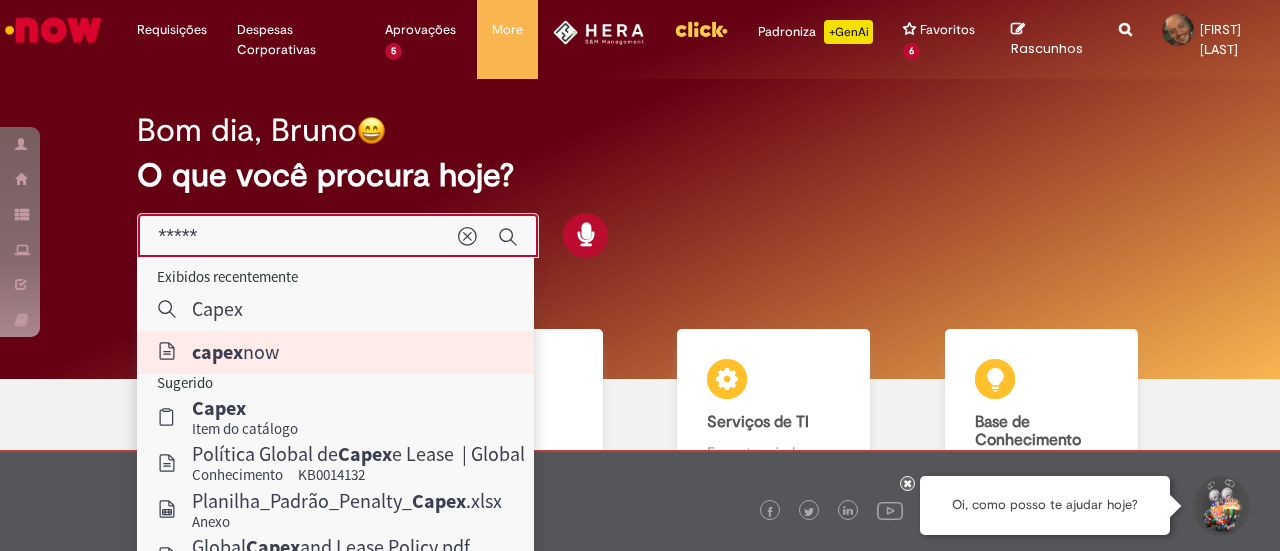 type on "*********" 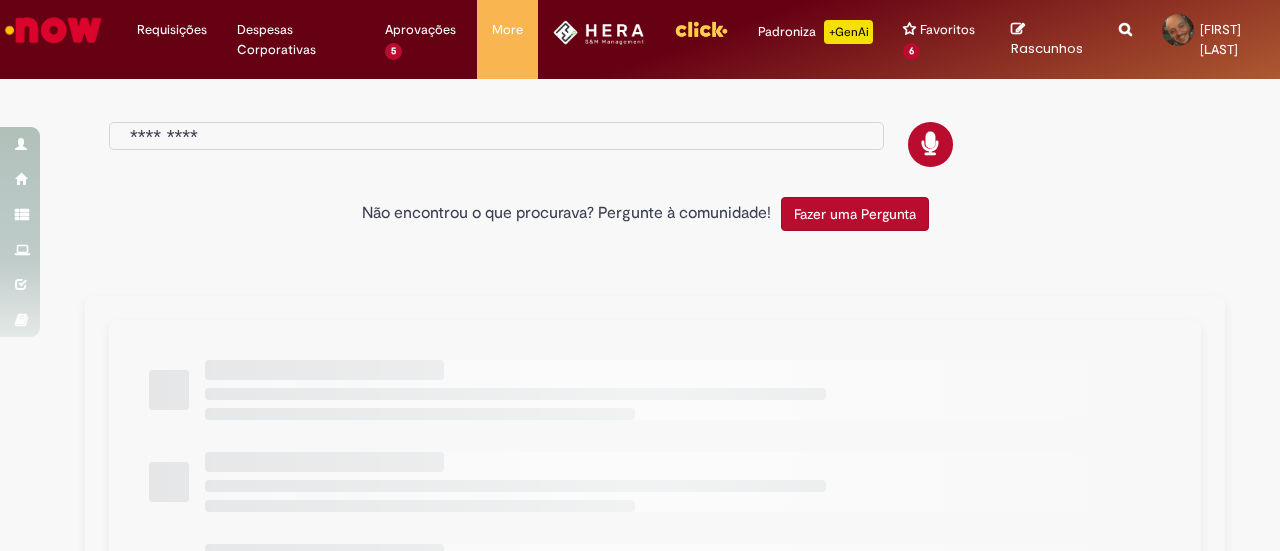type on "*********" 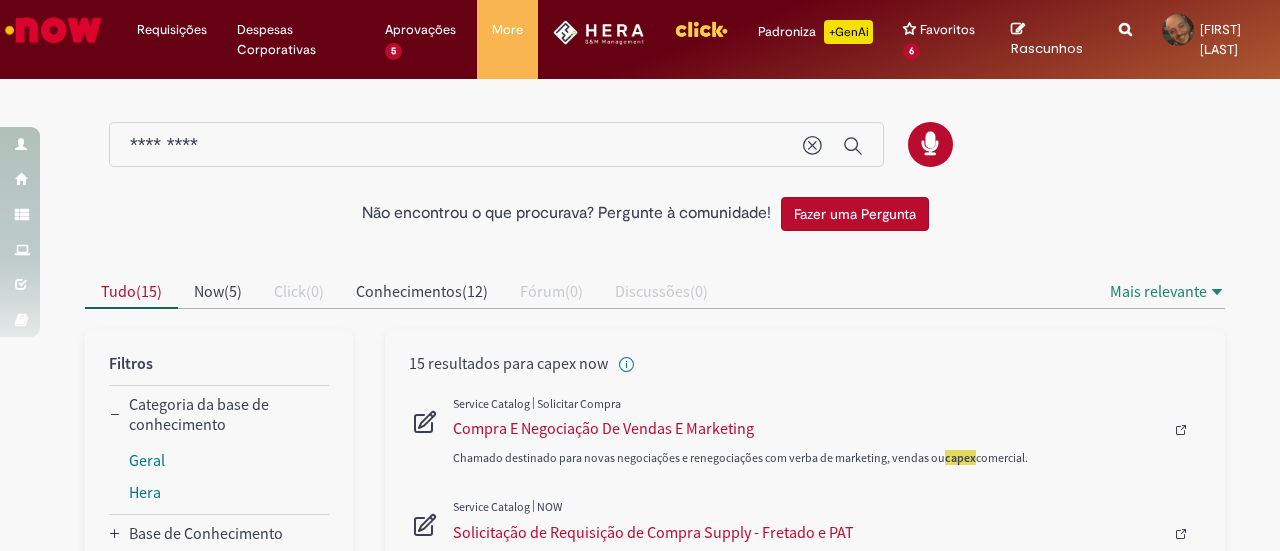 drag, startPoint x: 951, startPoint y: 352, endPoint x: 1066, endPoint y: 318, distance: 119.92081 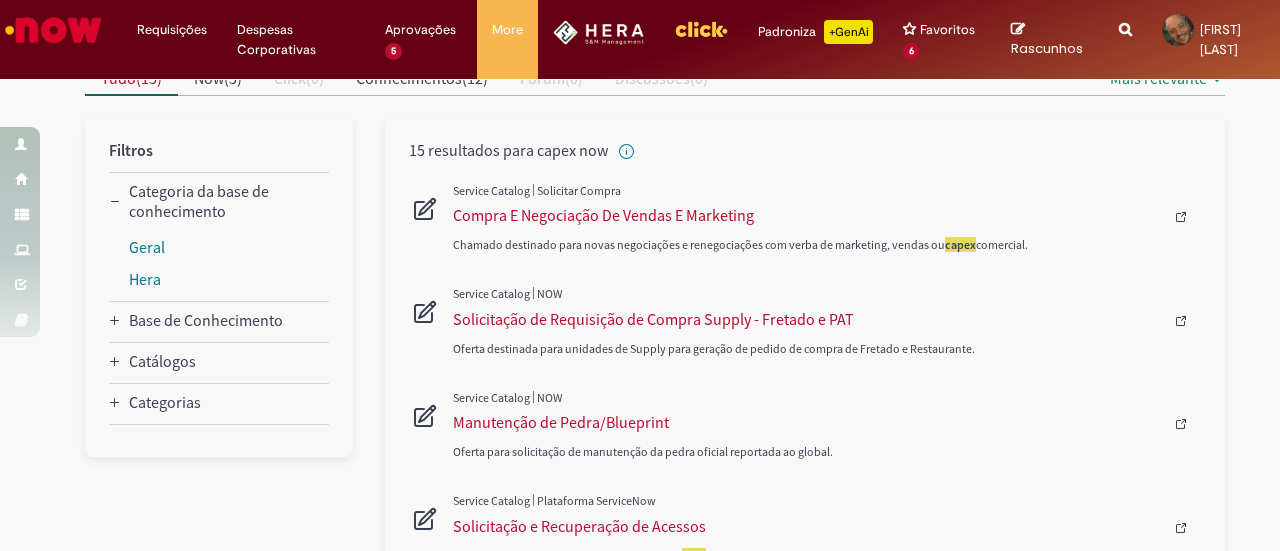 scroll, scrollTop: 266, scrollLeft: 0, axis: vertical 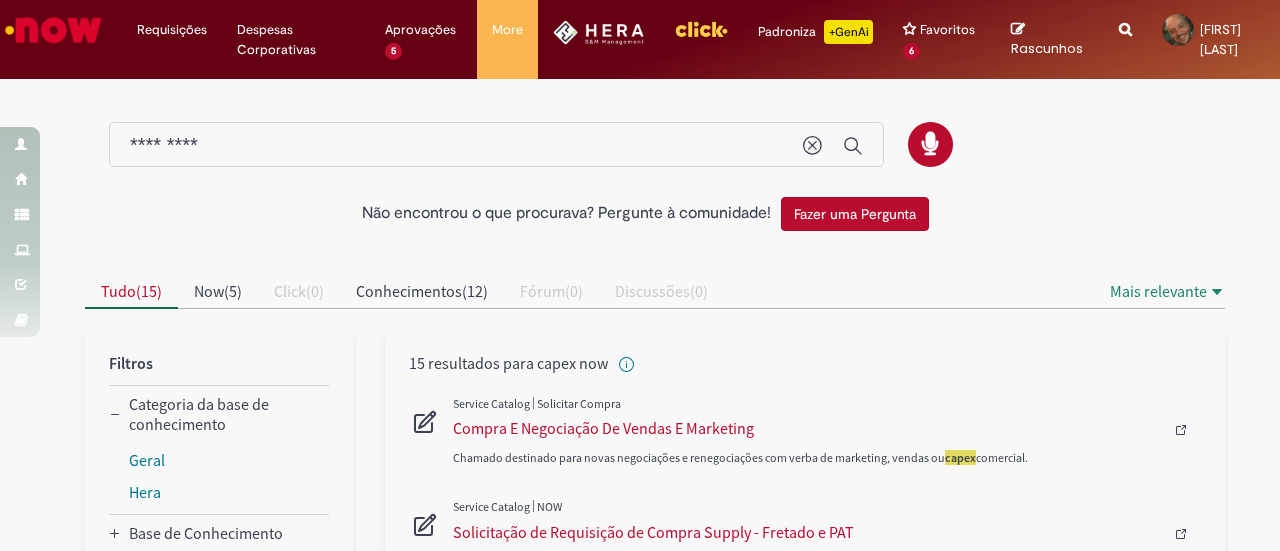 click at bounding box center (701, 29) 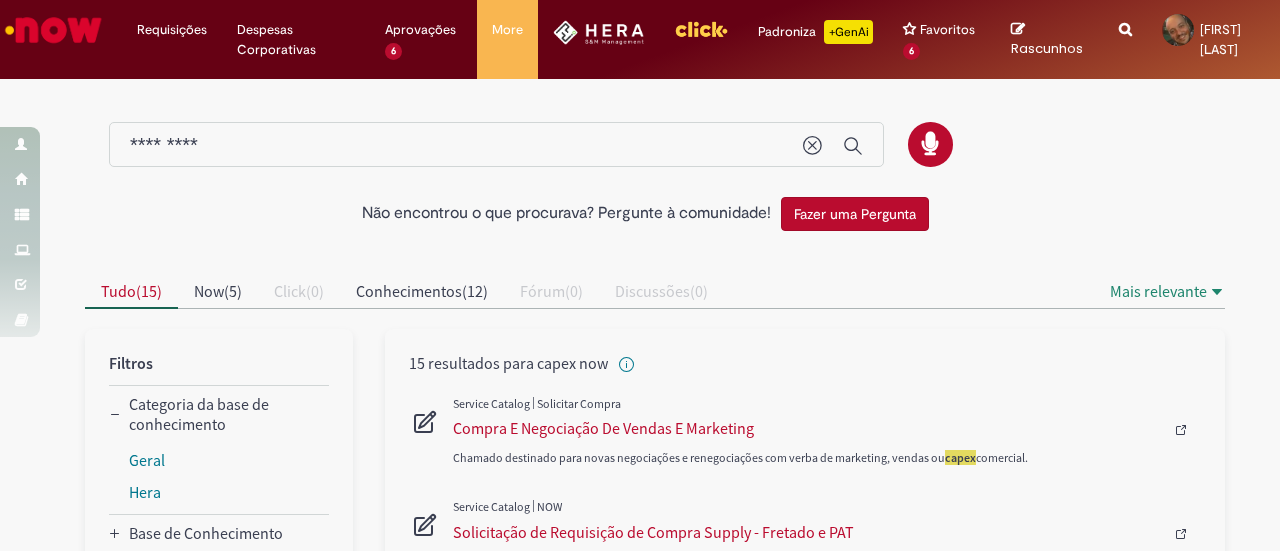 click at bounding box center (53, 30) 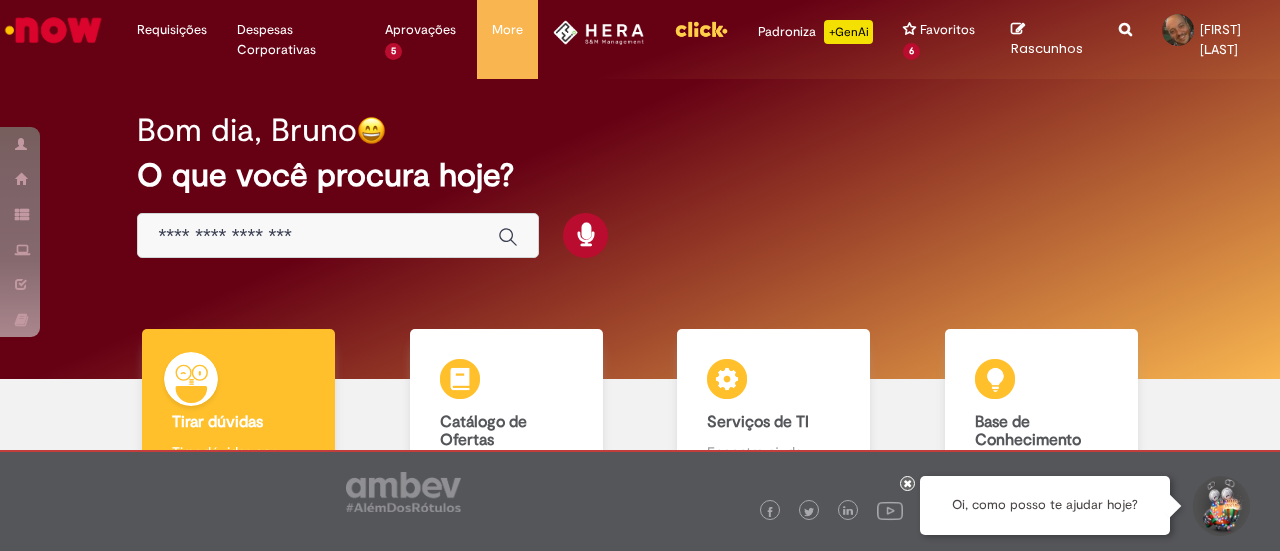 scroll, scrollTop: 0, scrollLeft: 0, axis: both 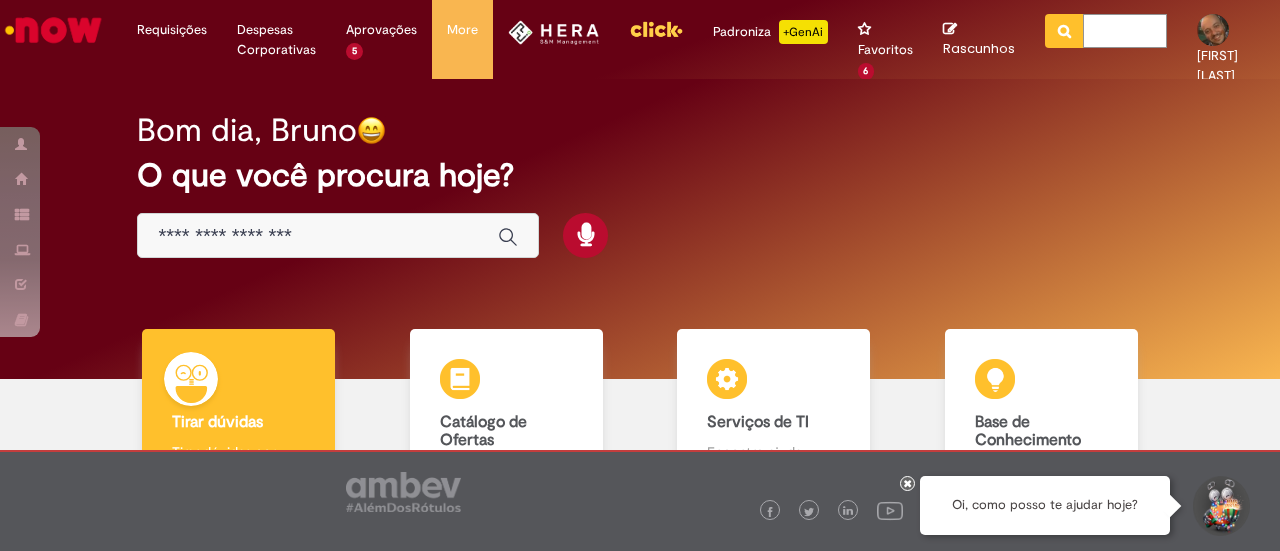 click at bounding box center [1125, 31] 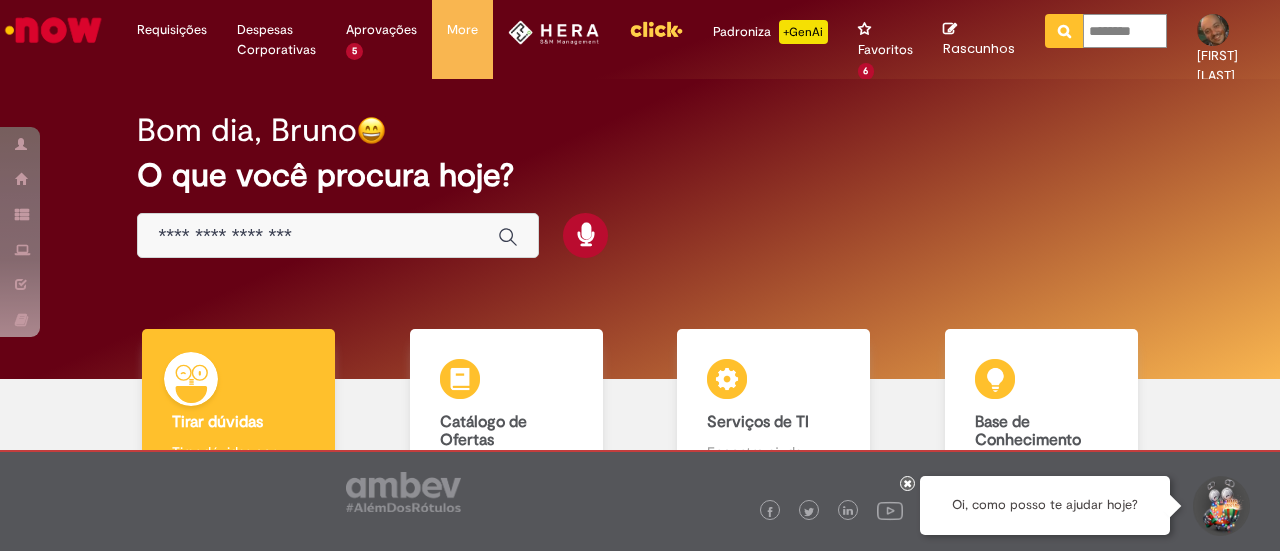 type on "*********" 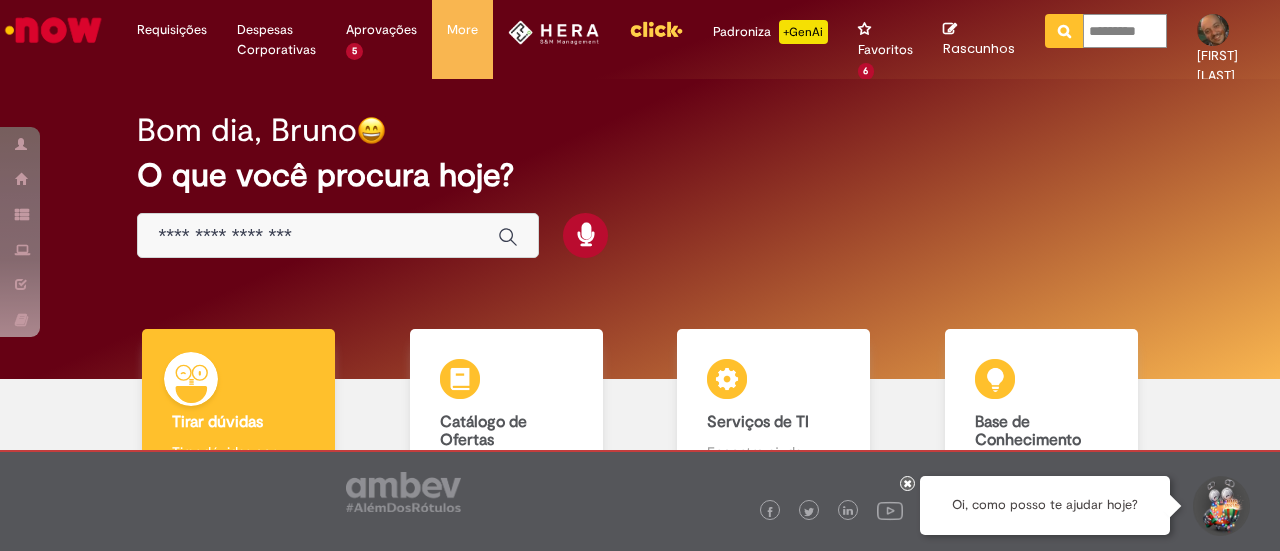 scroll, scrollTop: 0, scrollLeft: 6, axis: horizontal 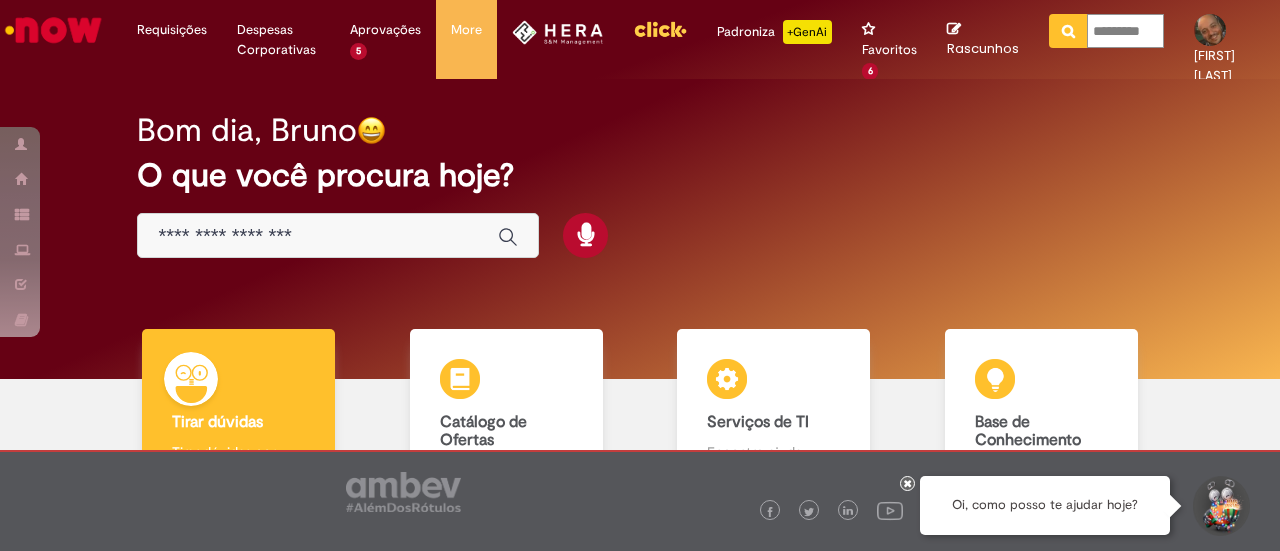 click at bounding box center (1068, 31) 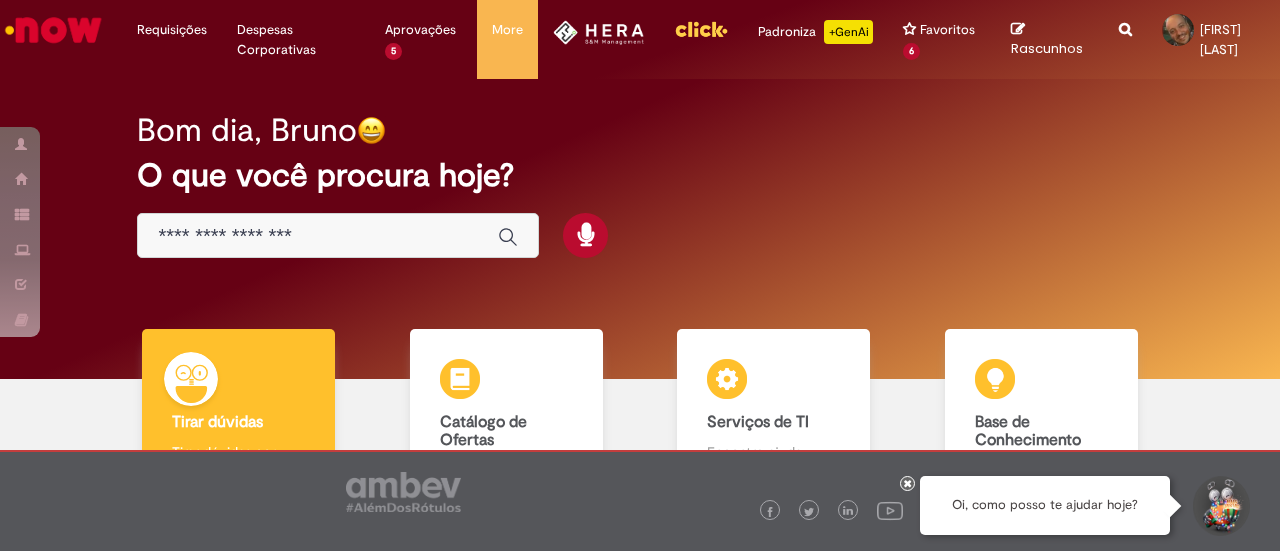 type on "*********" 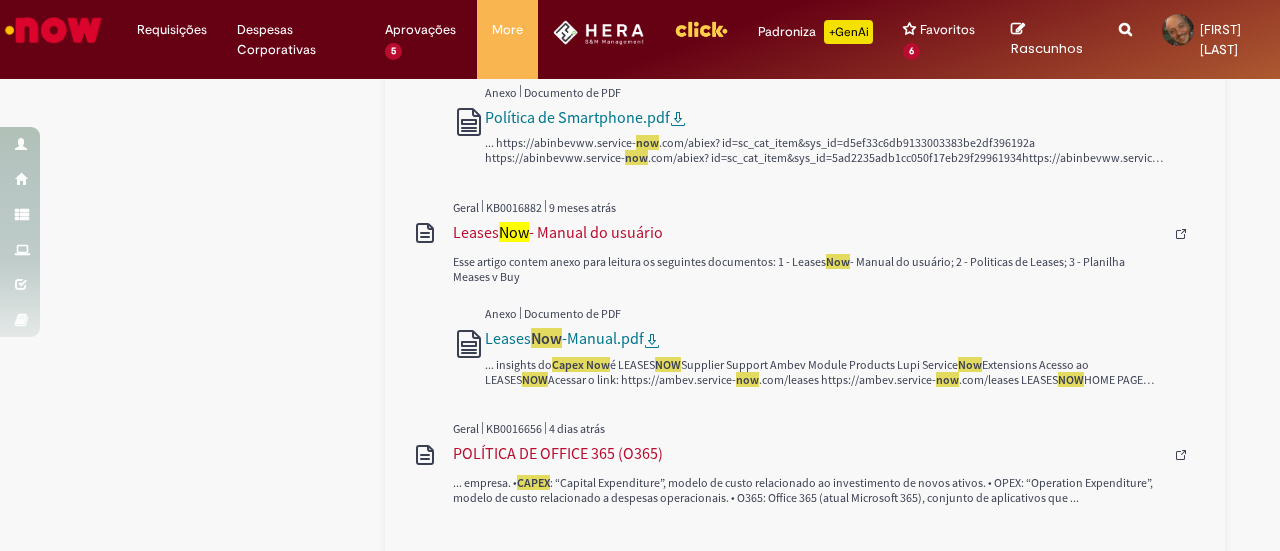 scroll, scrollTop: 1360, scrollLeft: 0, axis: vertical 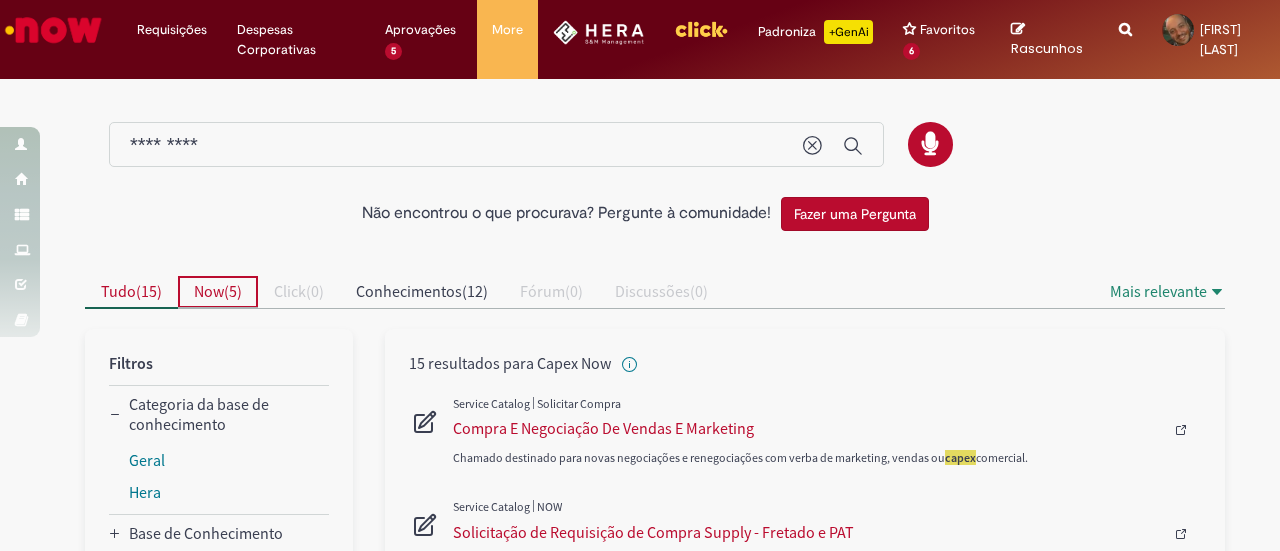 click on "Now  ( 5 )" at bounding box center [218, 292] 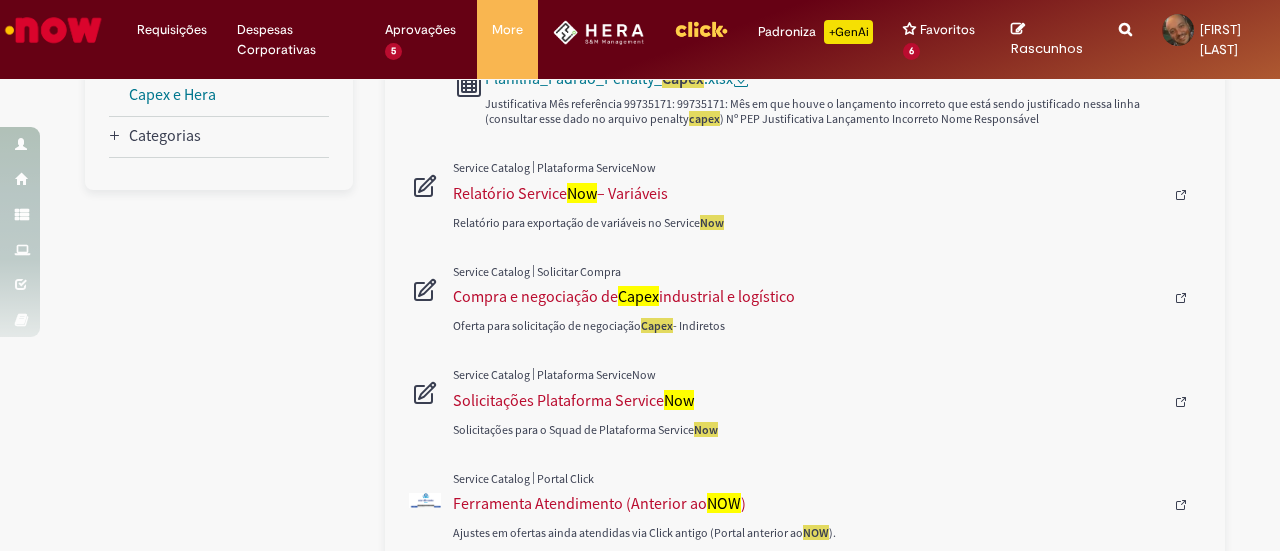 scroll, scrollTop: 0, scrollLeft: 0, axis: both 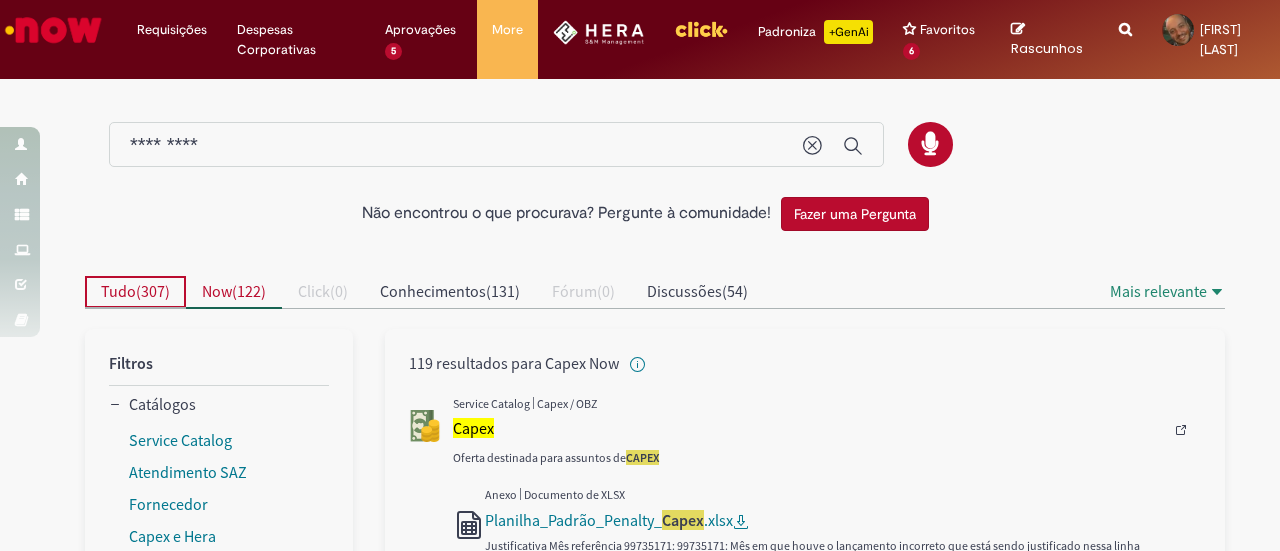 click on "Tudo" at bounding box center [118, 291] 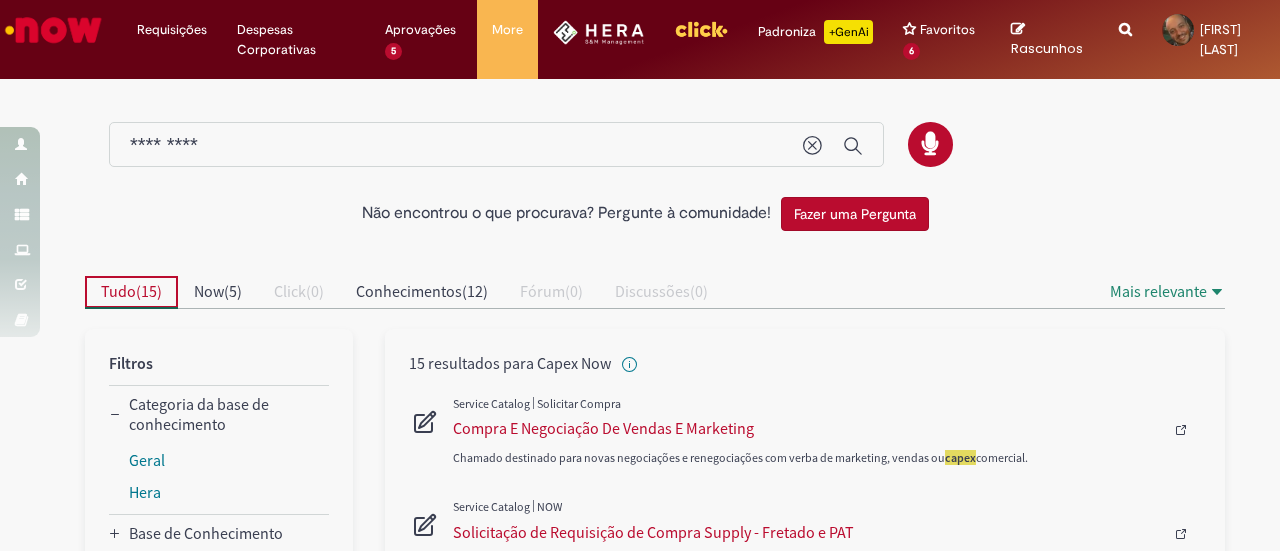 type 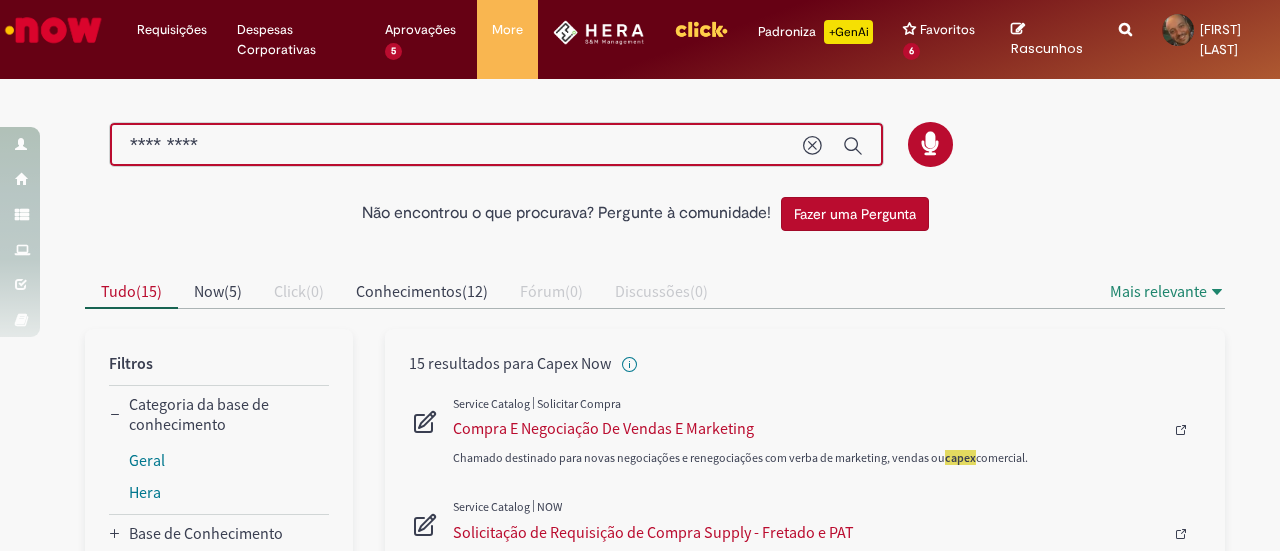 click on "*********" at bounding box center [456, 145] 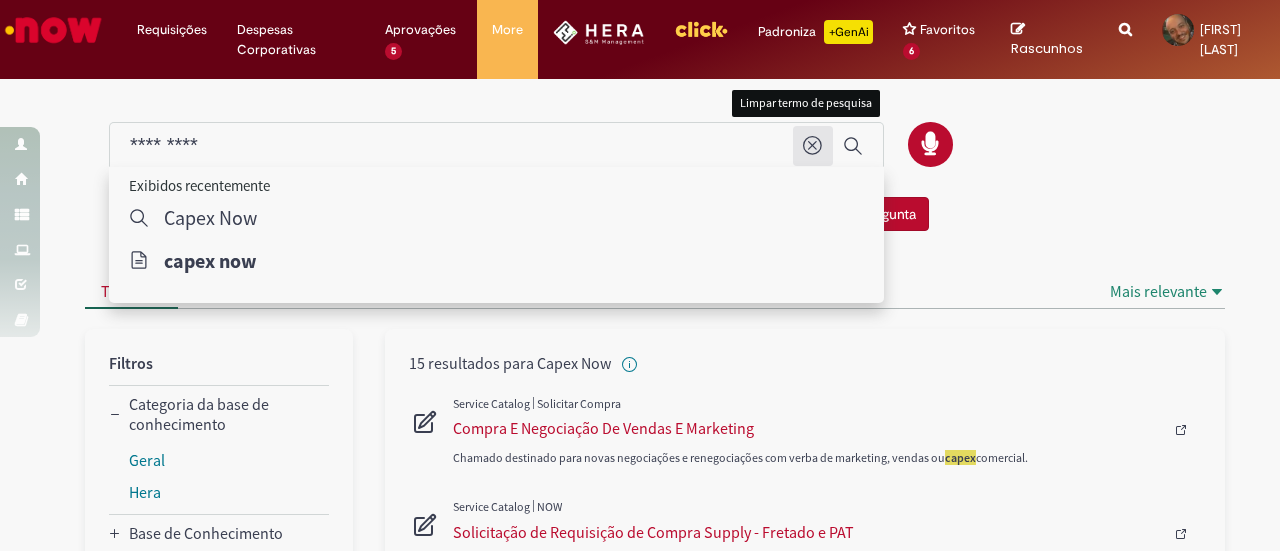 click 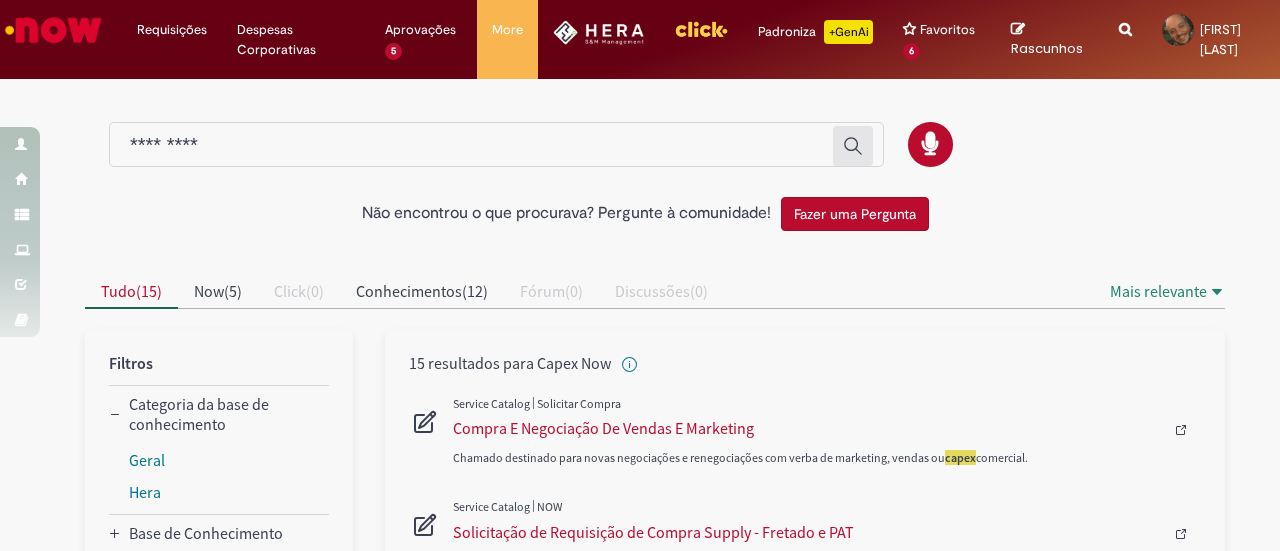 click at bounding box center [53, 30] 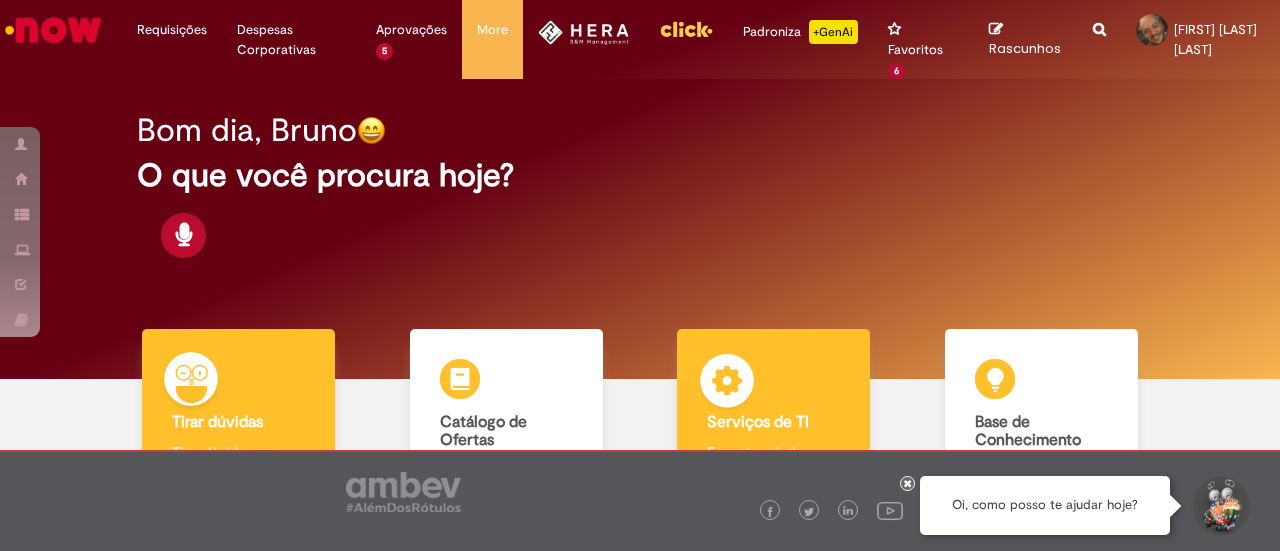 scroll, scrollTop: 0, scrollLeft: 0, axis: both 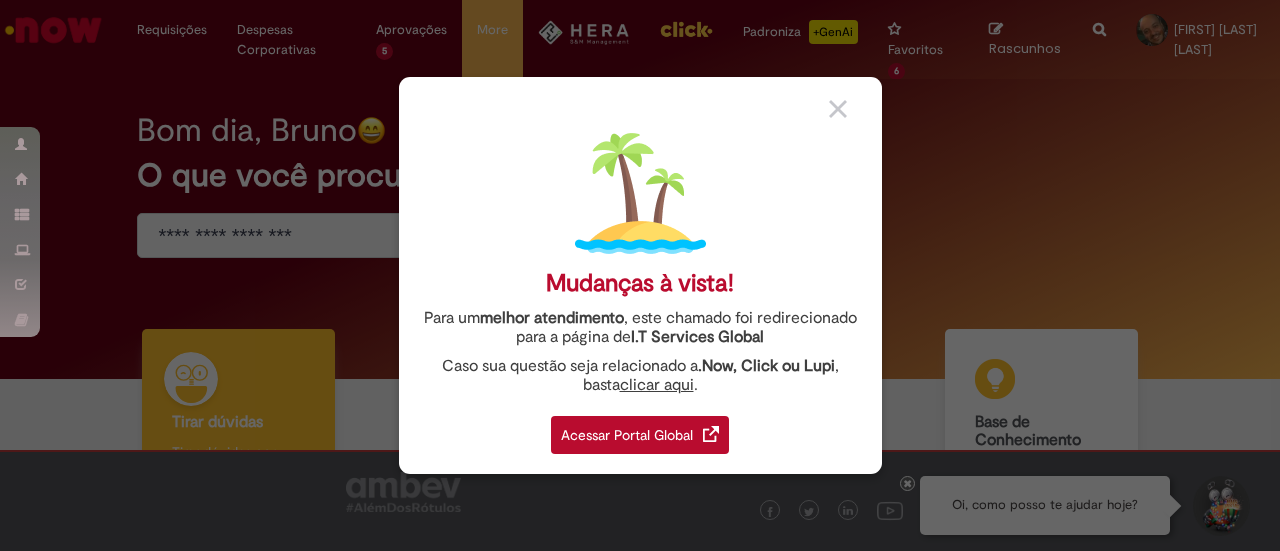 click on "Acessar Portal Global" at bounding box center (640, 435) 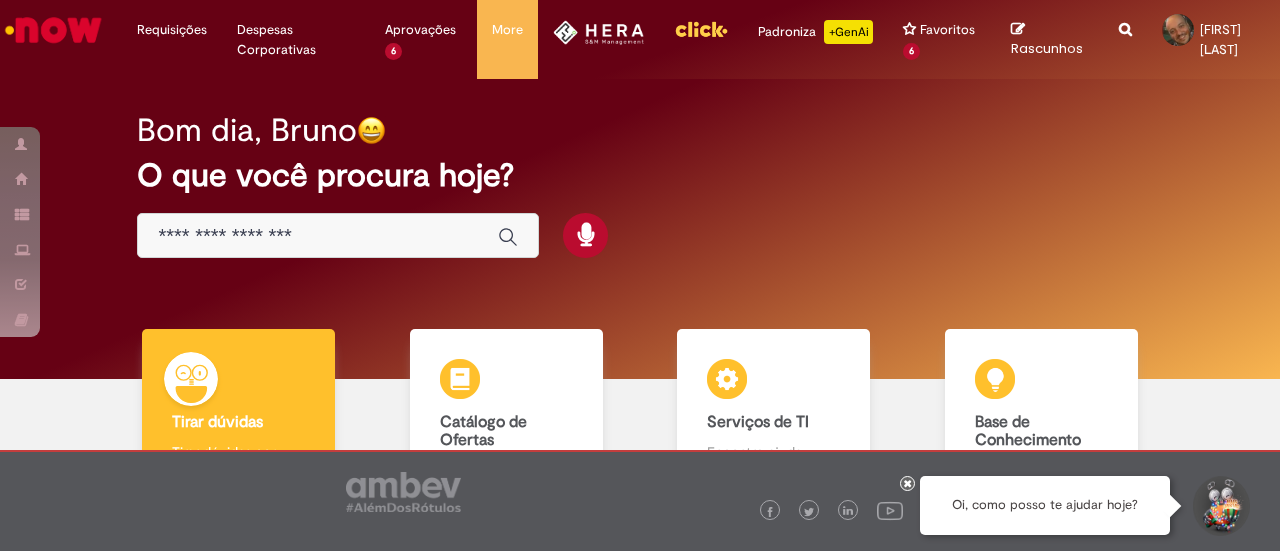 scroll, scrollTop: 0, scrollLeft: 0, axis: both 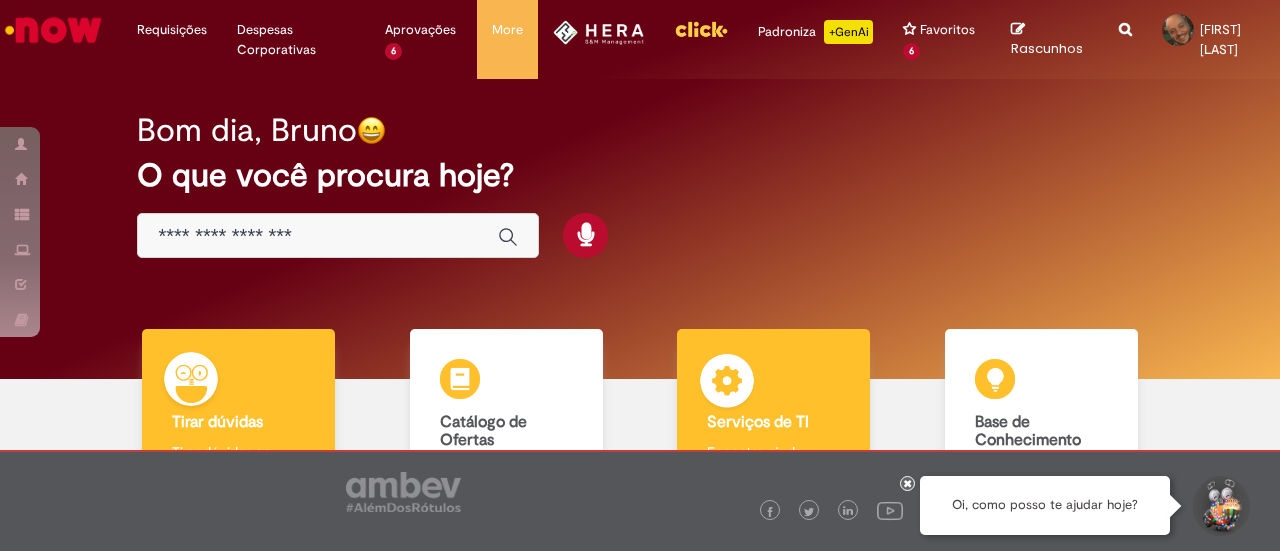 click at bounding box center (727, 384) 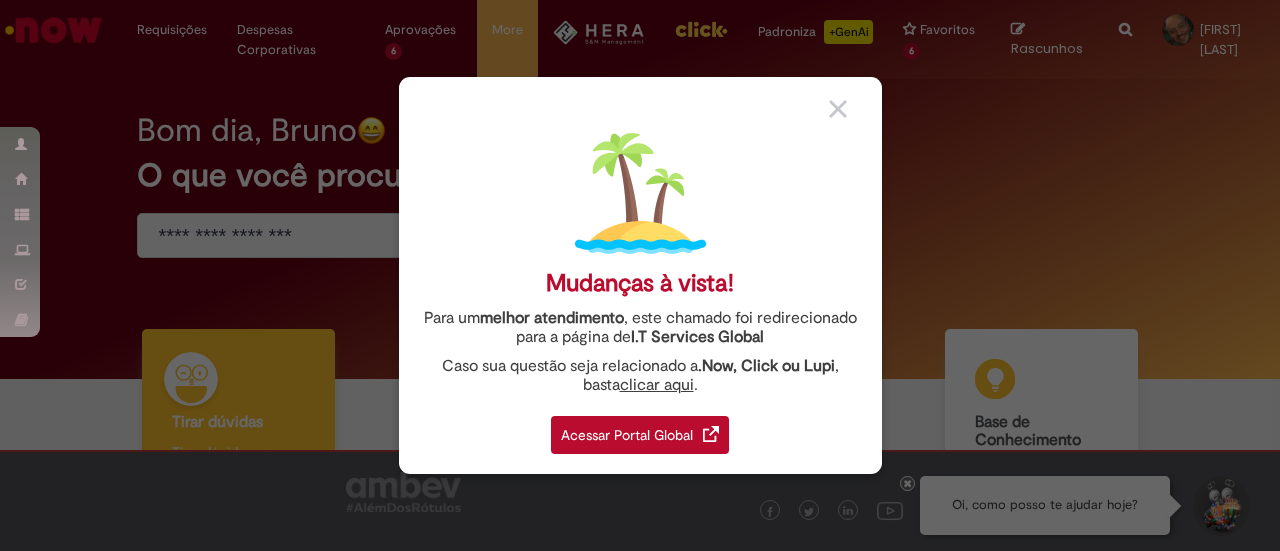 click on "Acessar Portal Global" at bounding box center [640, 435] 